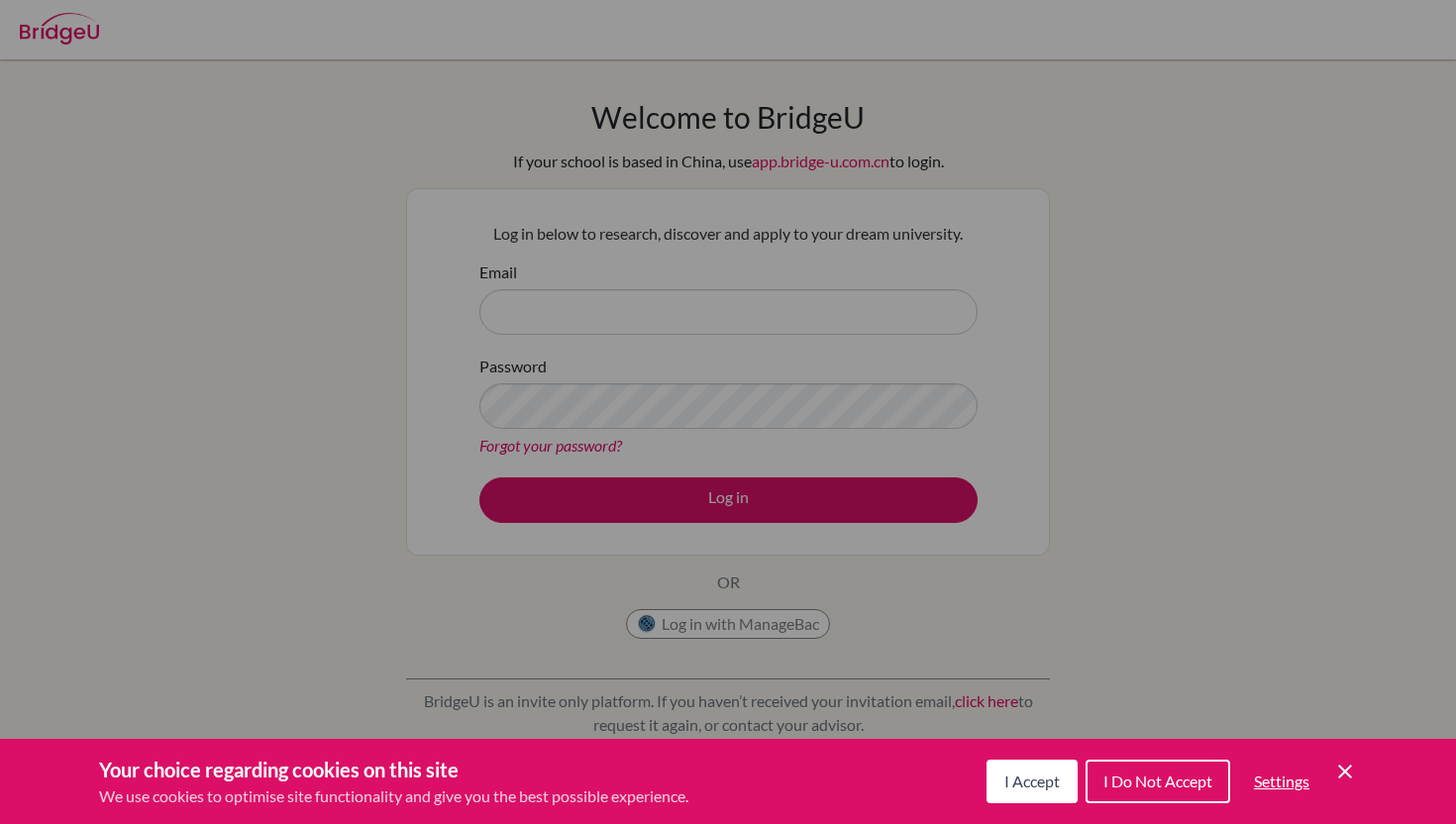 scroll, scrollTop: 0, scrollLeft: 0, axis: both 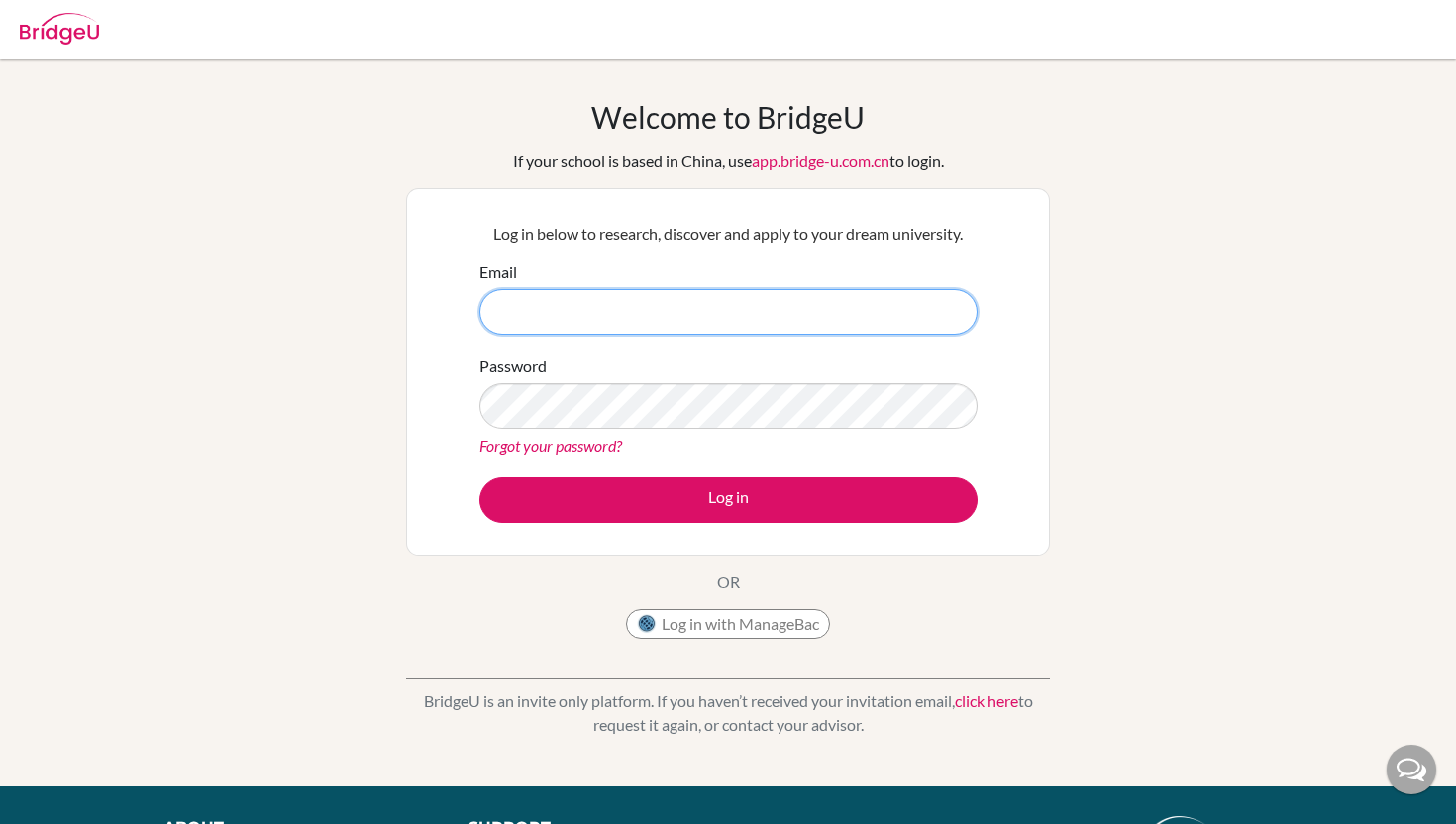 click on "Email" at bounding box center [728, 312] 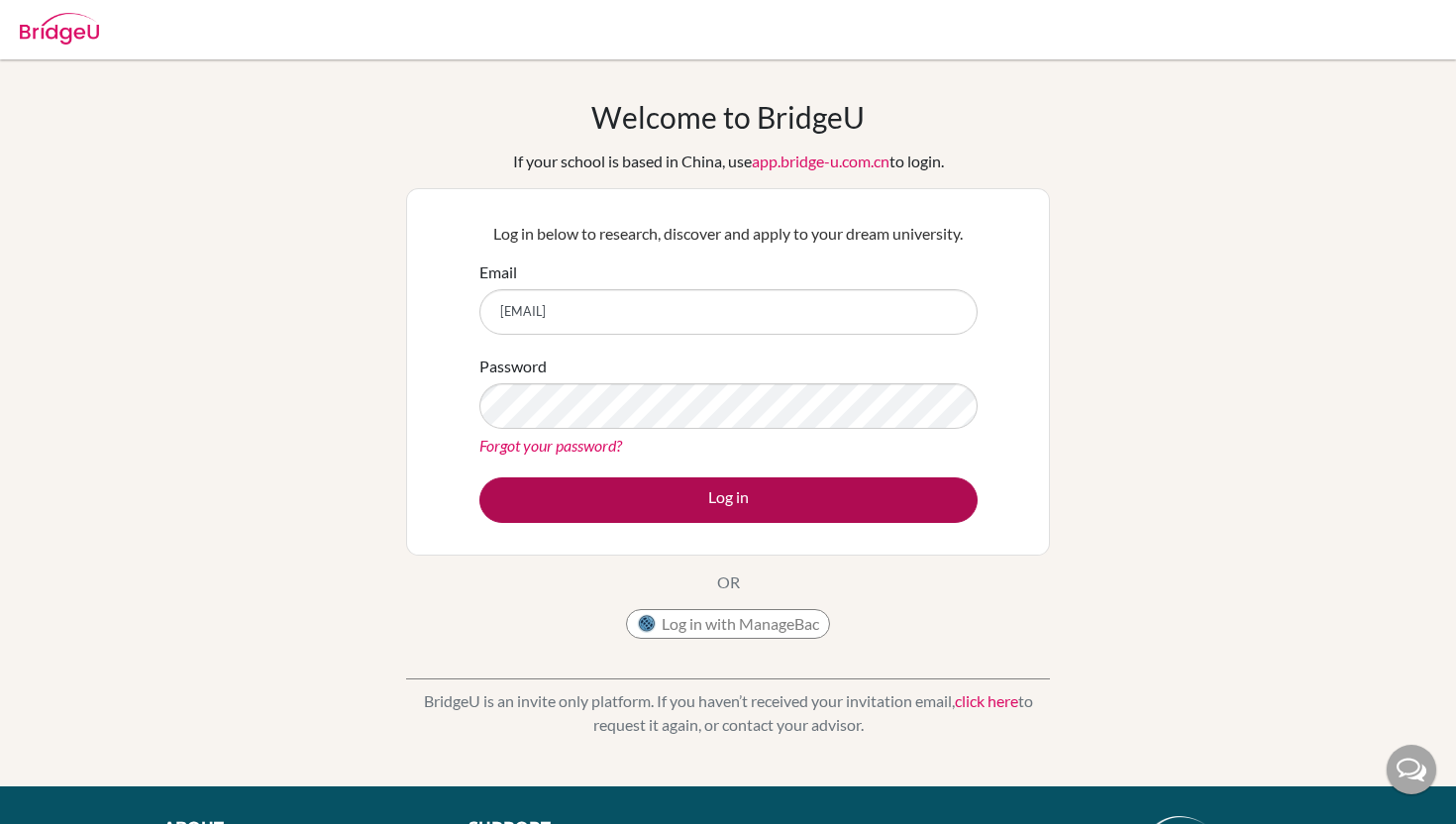 click on "Log in" at bounding box center [728, 500] 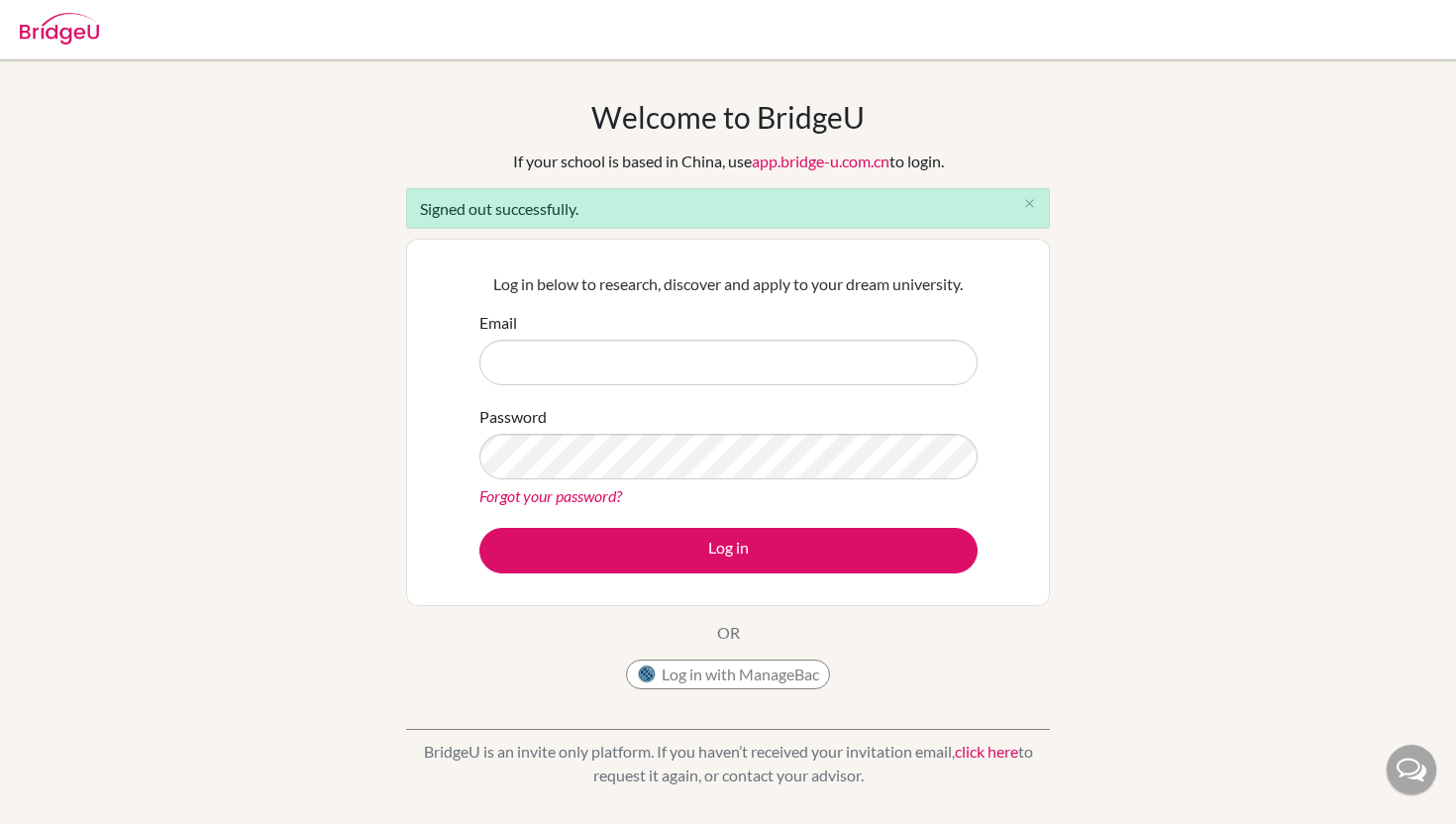scroll, scrollTop: 0, scrollLeft: 0, axis: both 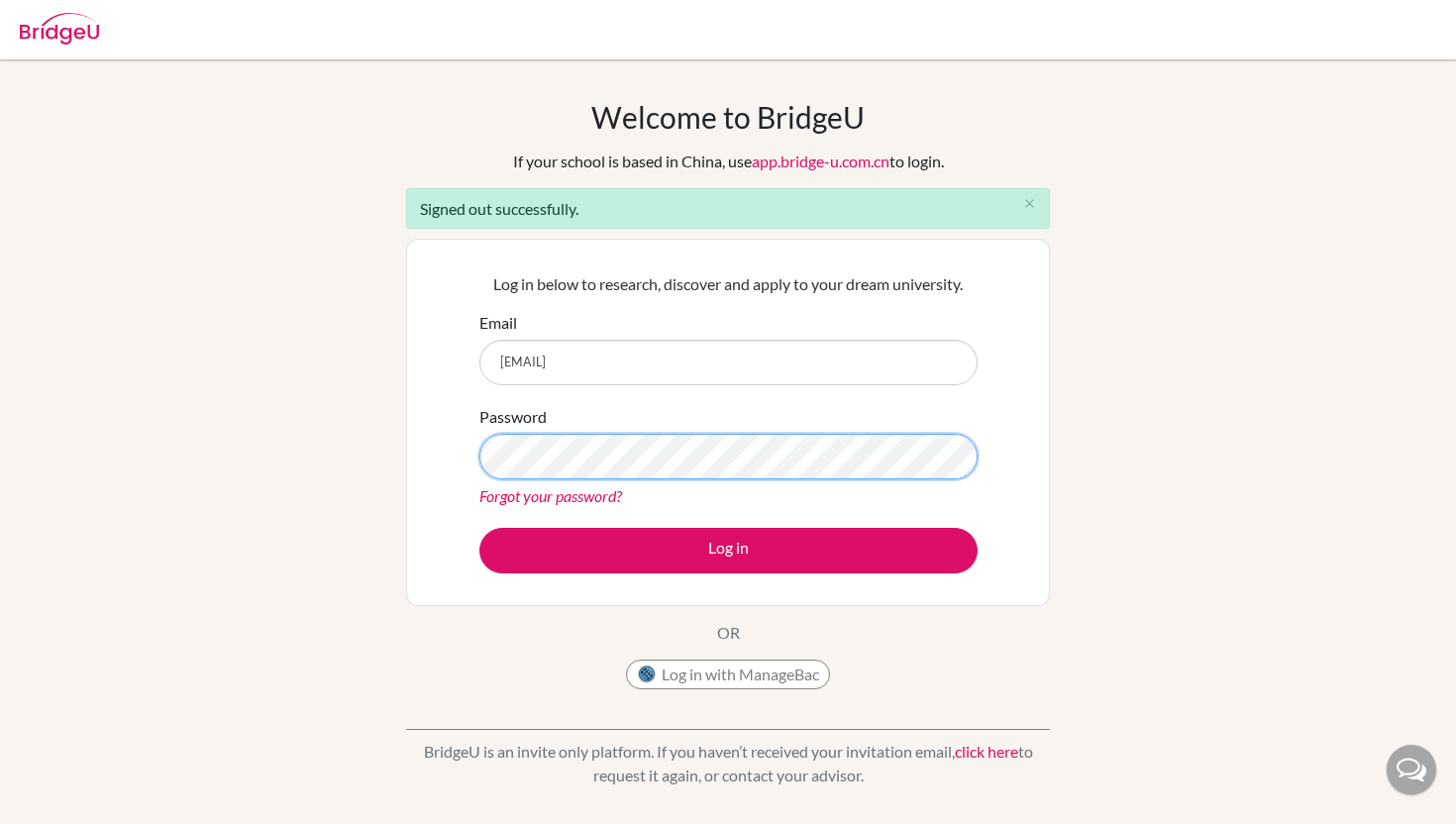 click on "Log in" at bounding box center [728, 551] 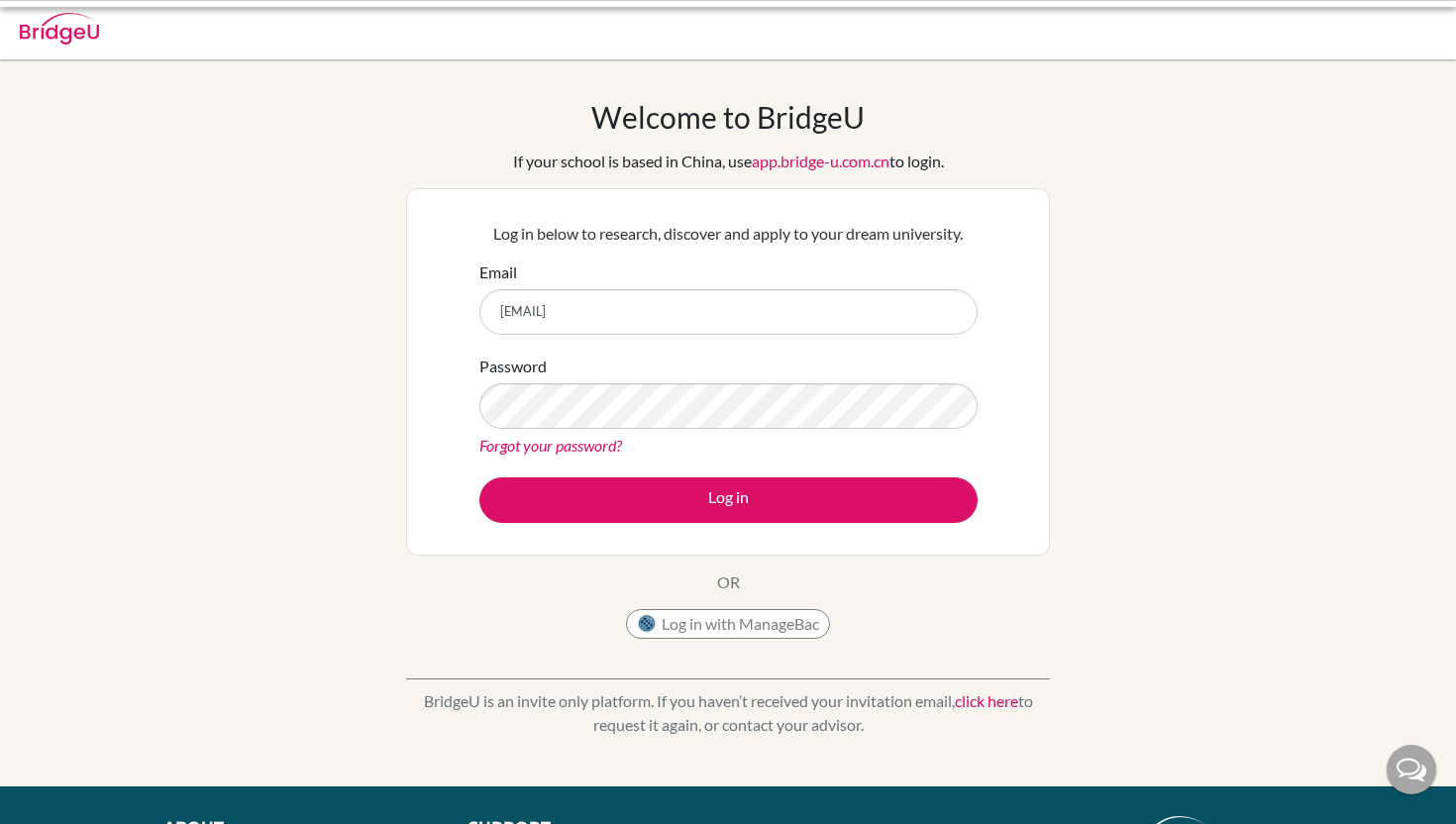 scroll, scrollTop: 0, scrollLeft: 0, axis: both 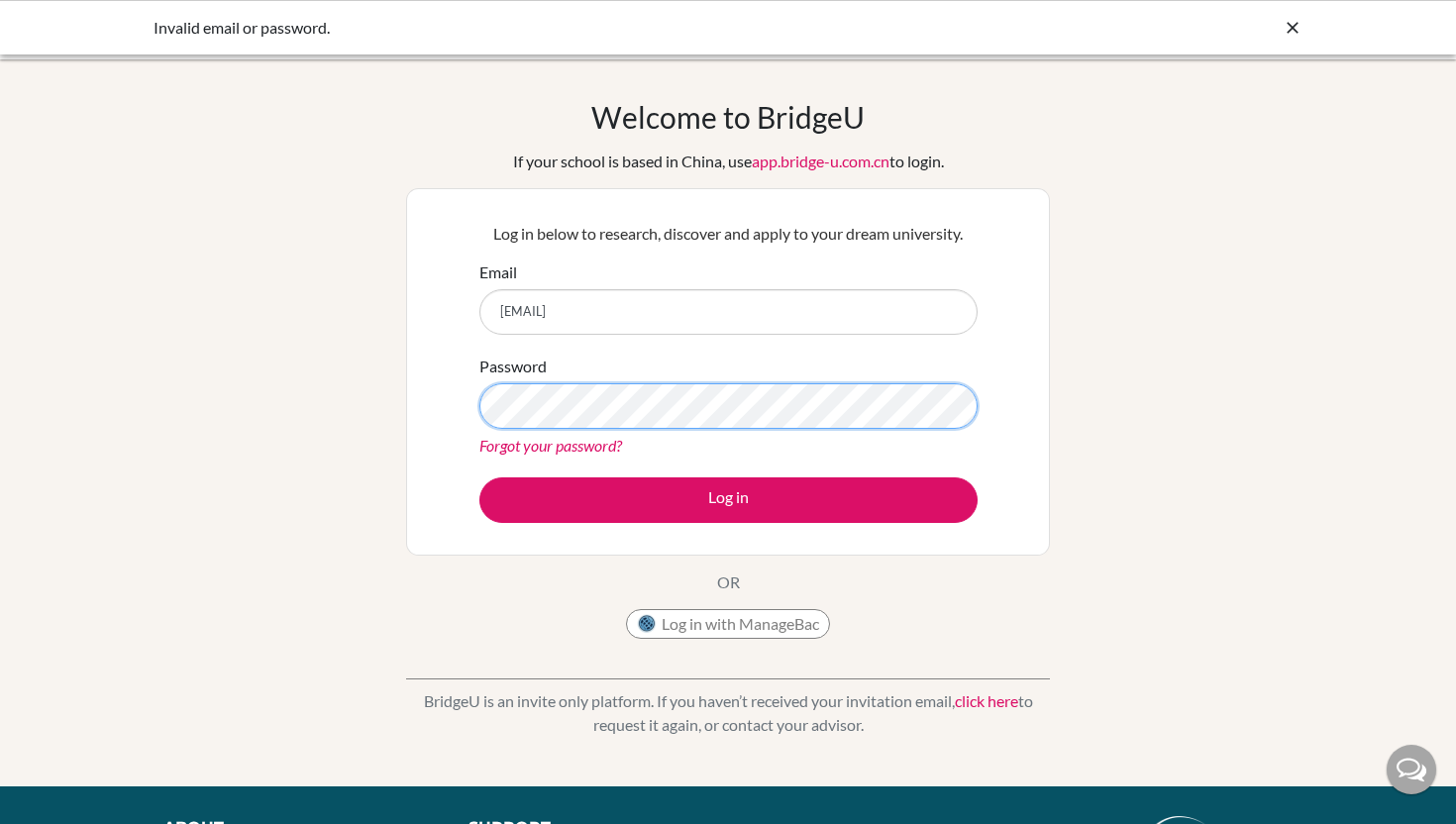 click on "Log in" at bounding box center [728, 500] 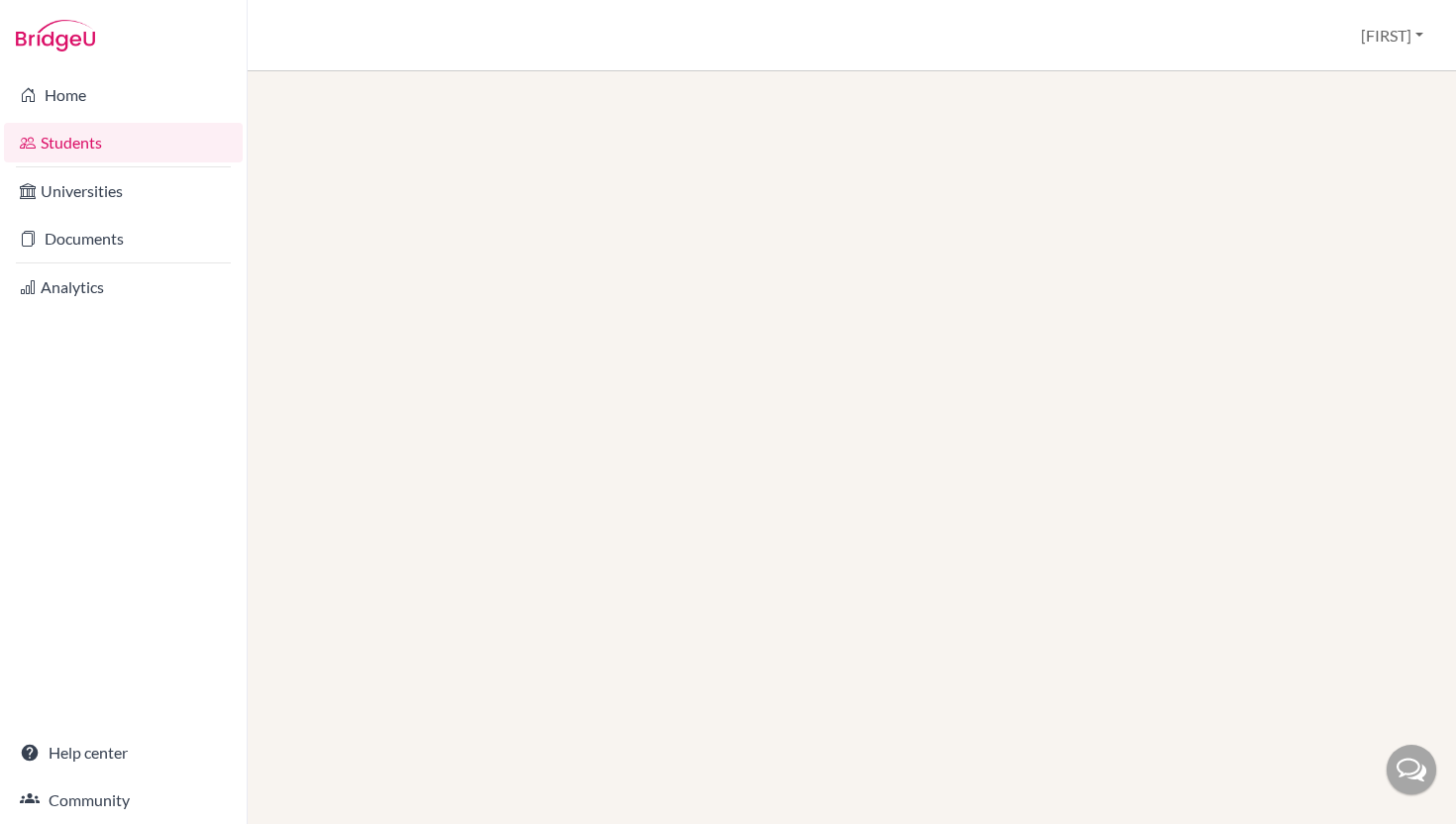 scroll, scrollTop: 0, scrollLeft: 0, axis: both 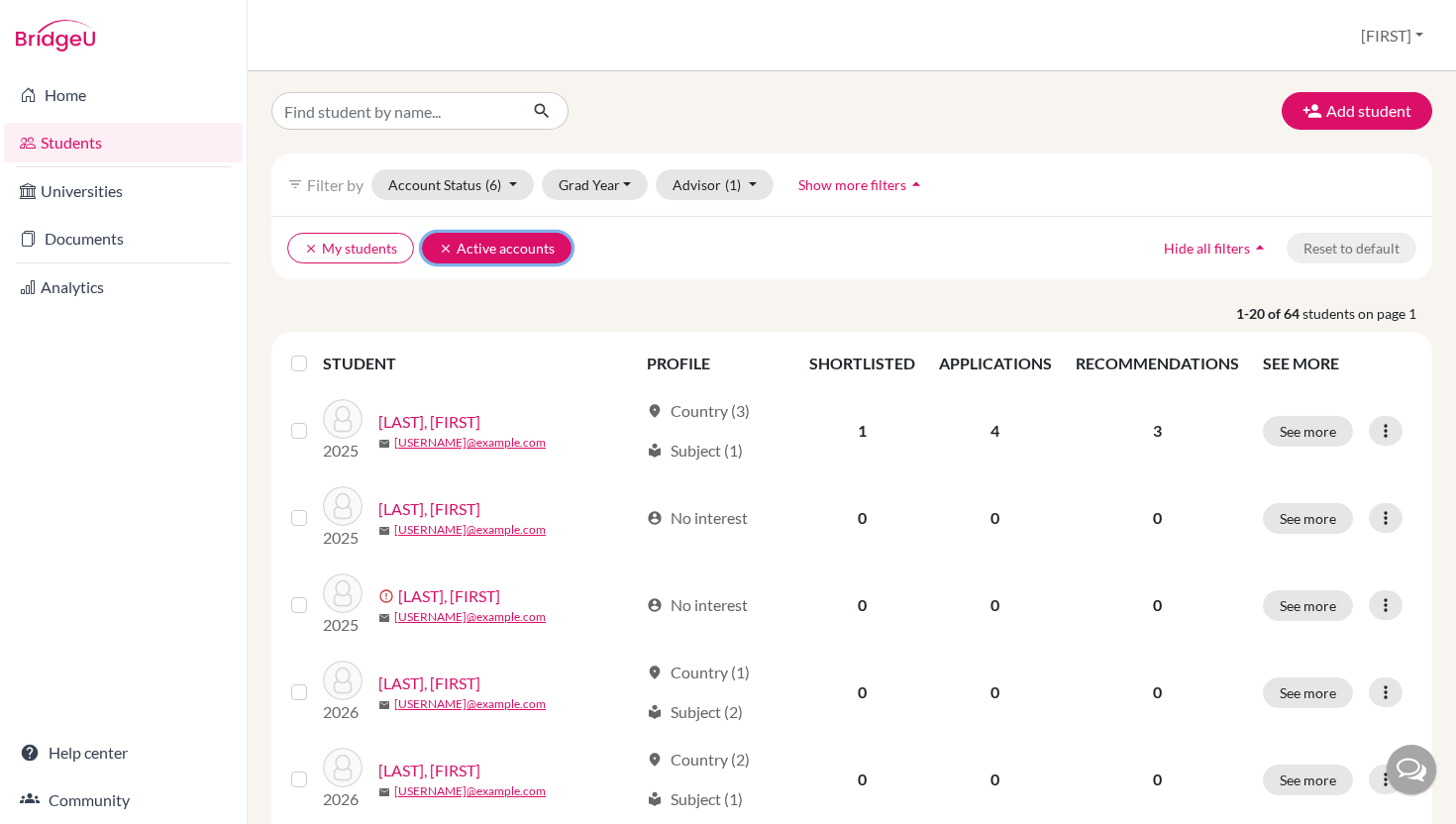 click on "clear" at bounding box center [446, 249] 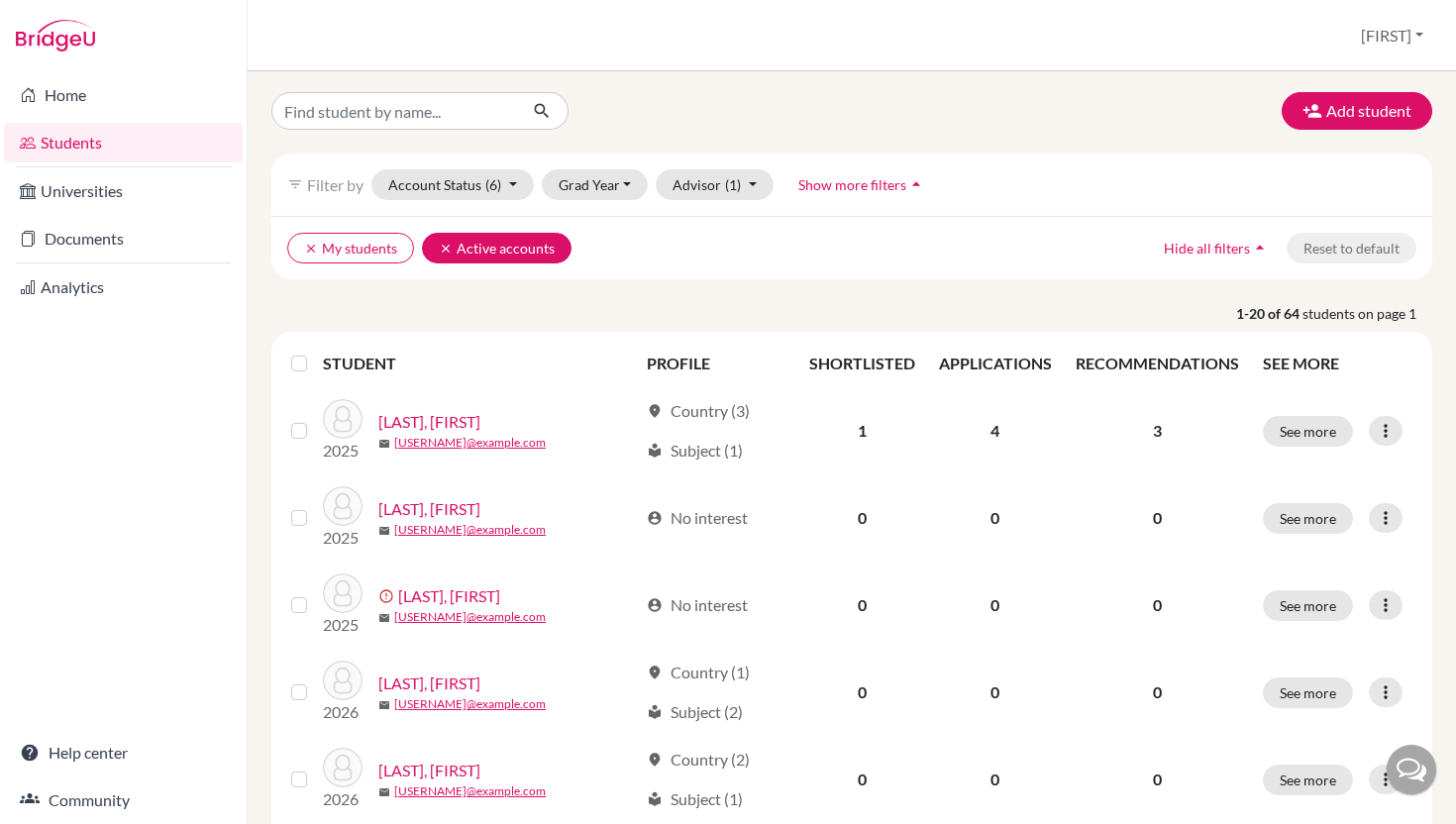scroll, scrollTop: 0, scrollLeft: 0, axis: both 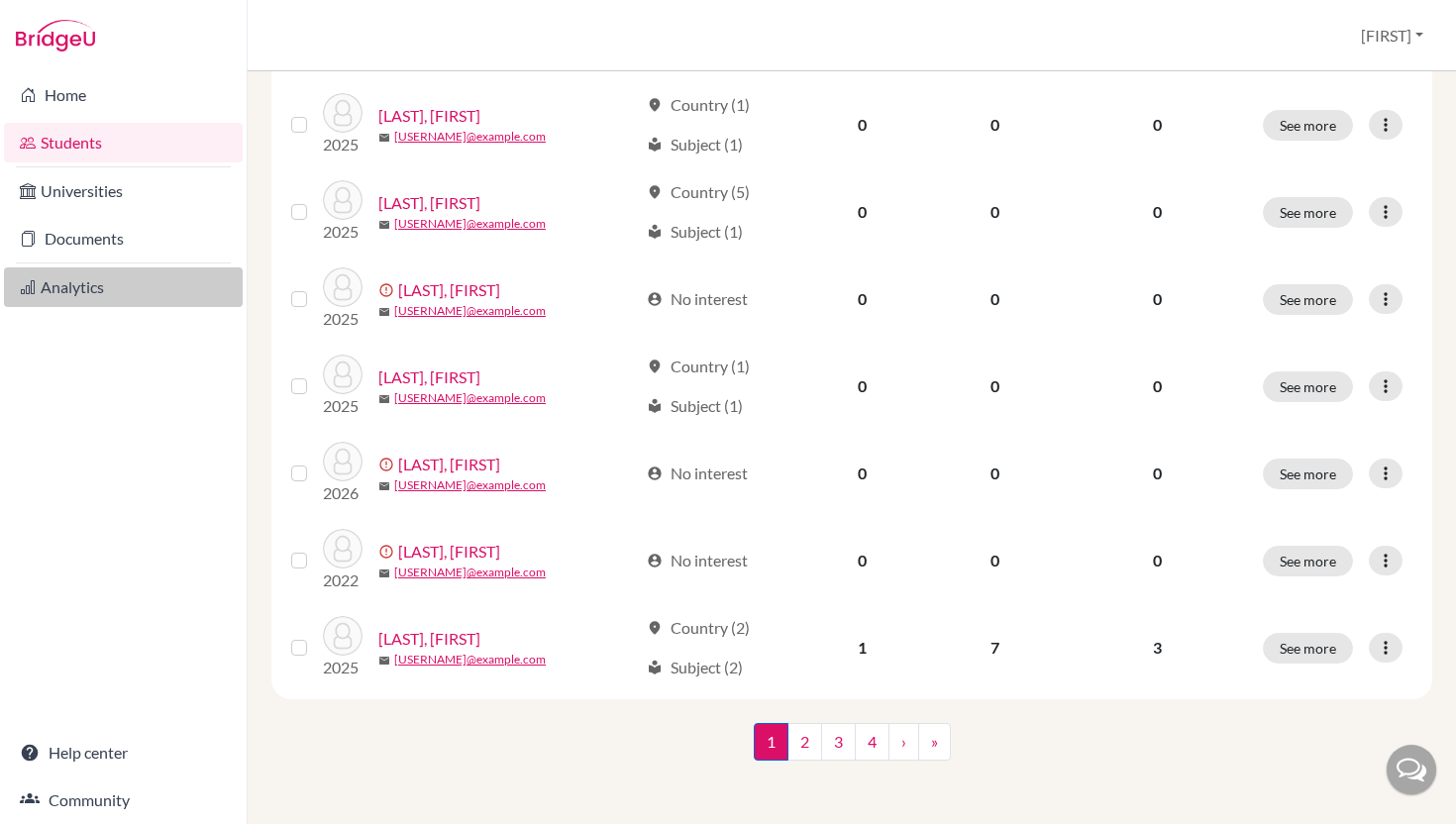click on "Analytics" at bounding box center (123, 287) 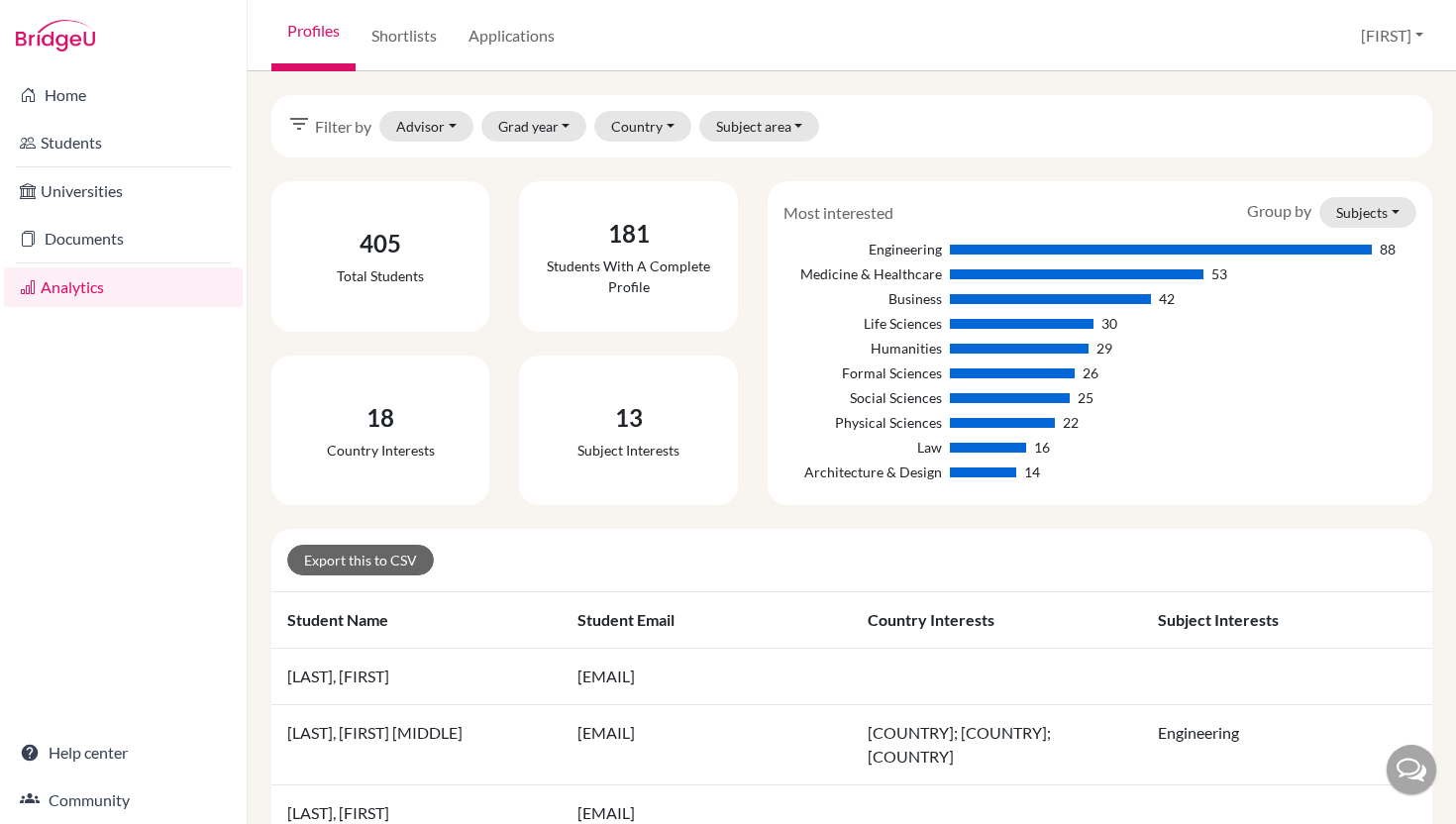 scroll, scrollTop: 0, scrollLeft: 0, axis: both 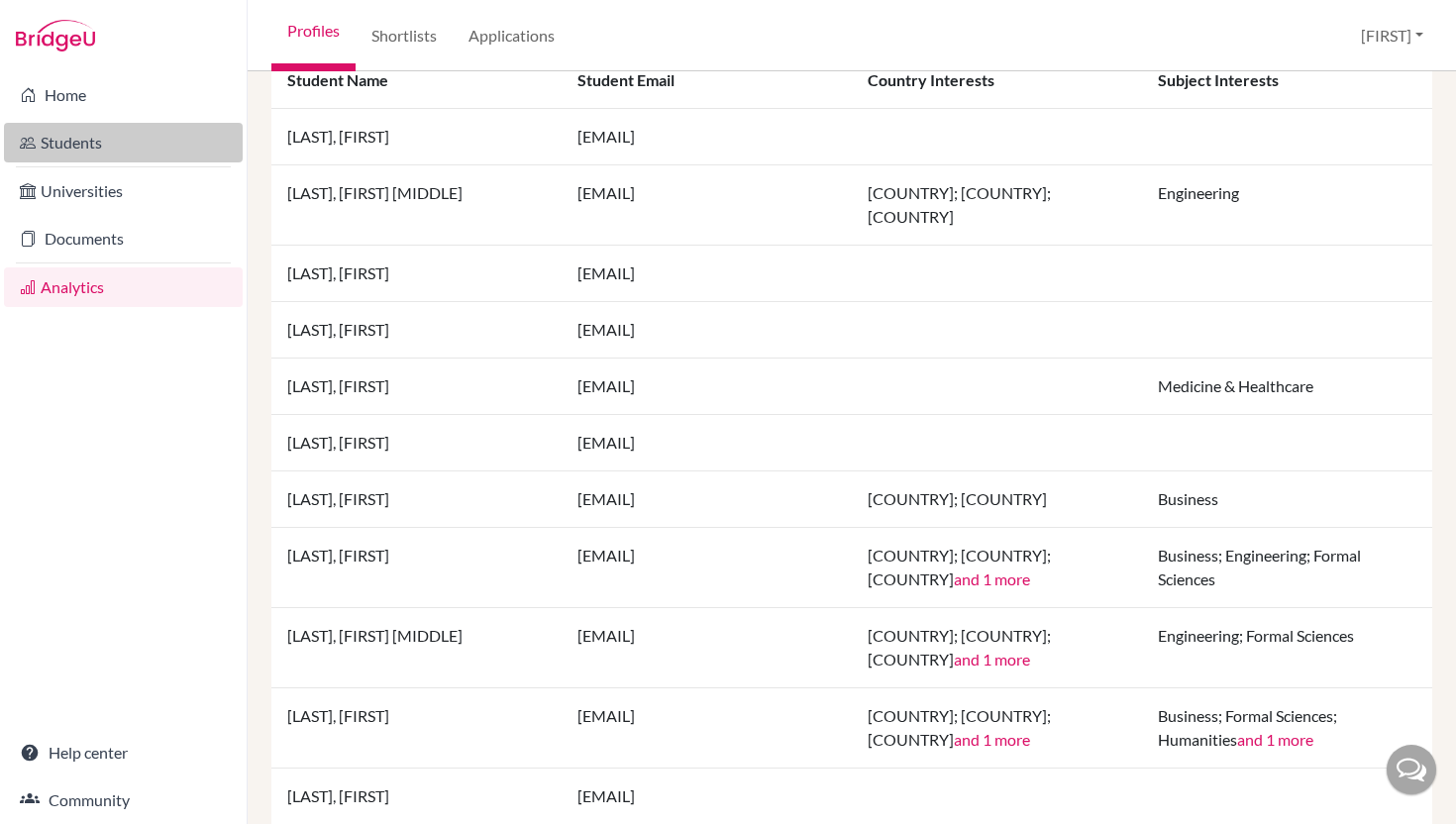 click on "Students" at bounding box center (123, 143) 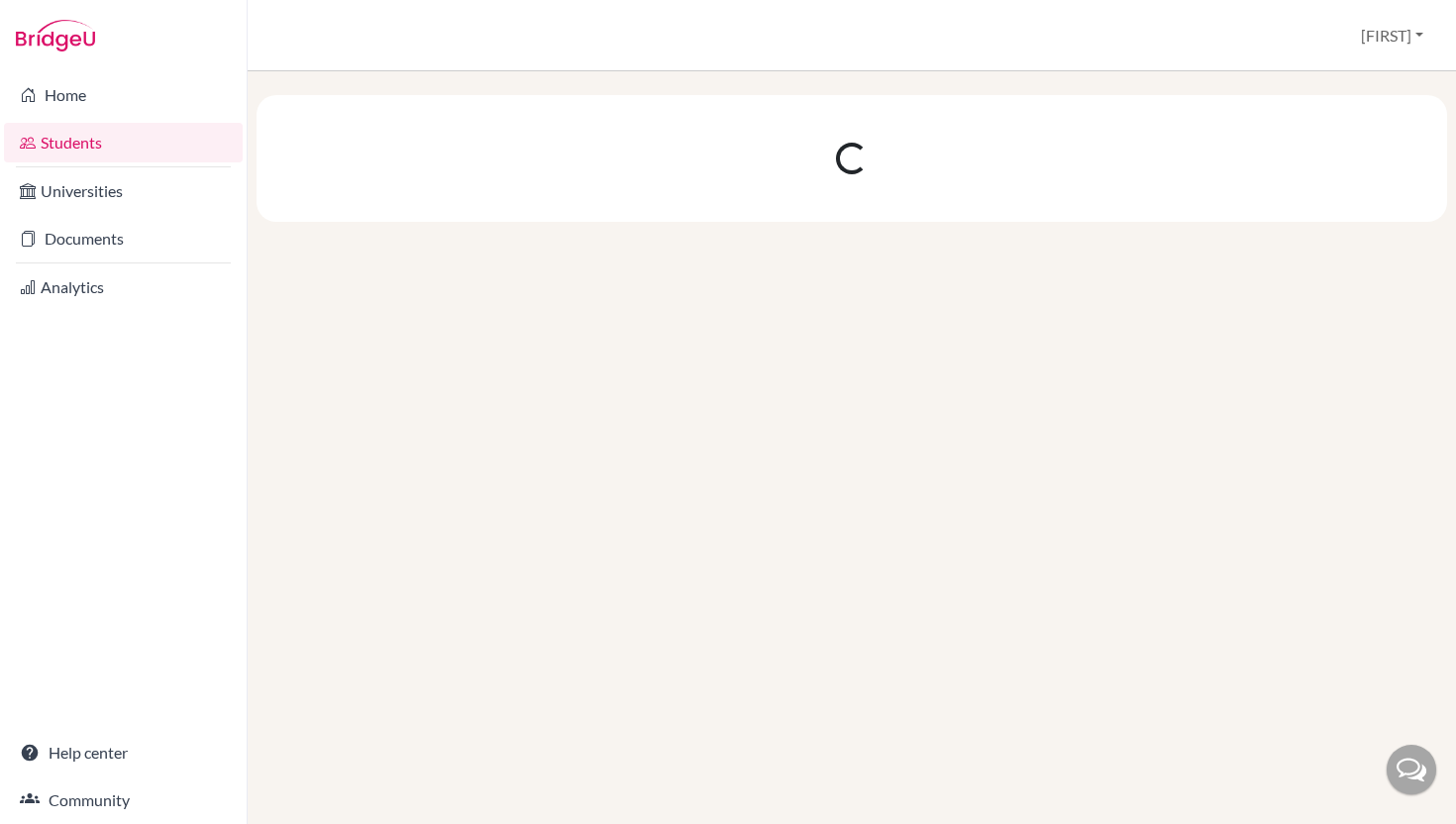 scroll, scrollTop: 0, scrollLeft: 0, axis: both 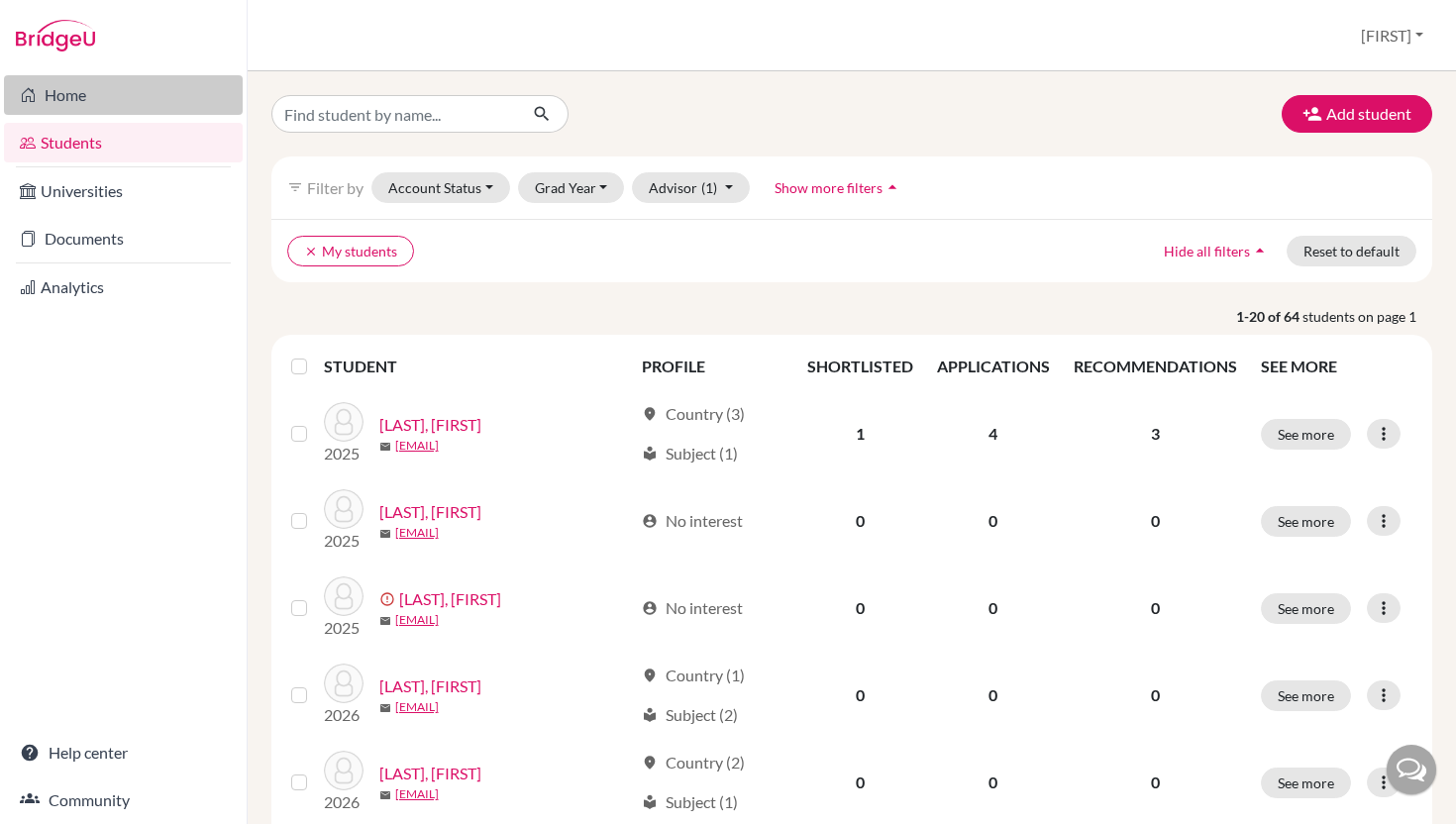click on "Home" at bounding box center [123, 95] 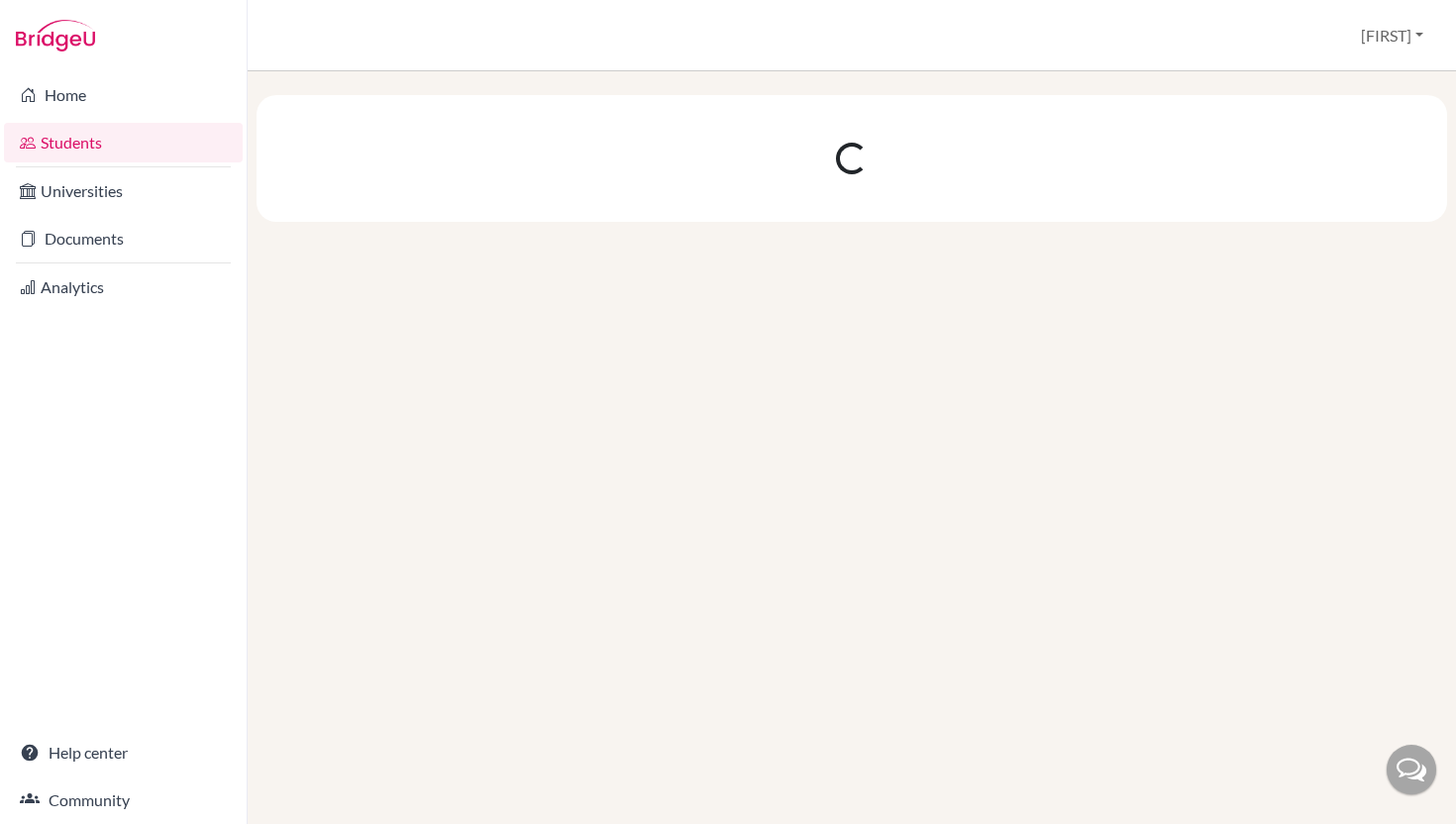 scroll, scrollTop: 0, scrollLeft: 0, axis: both 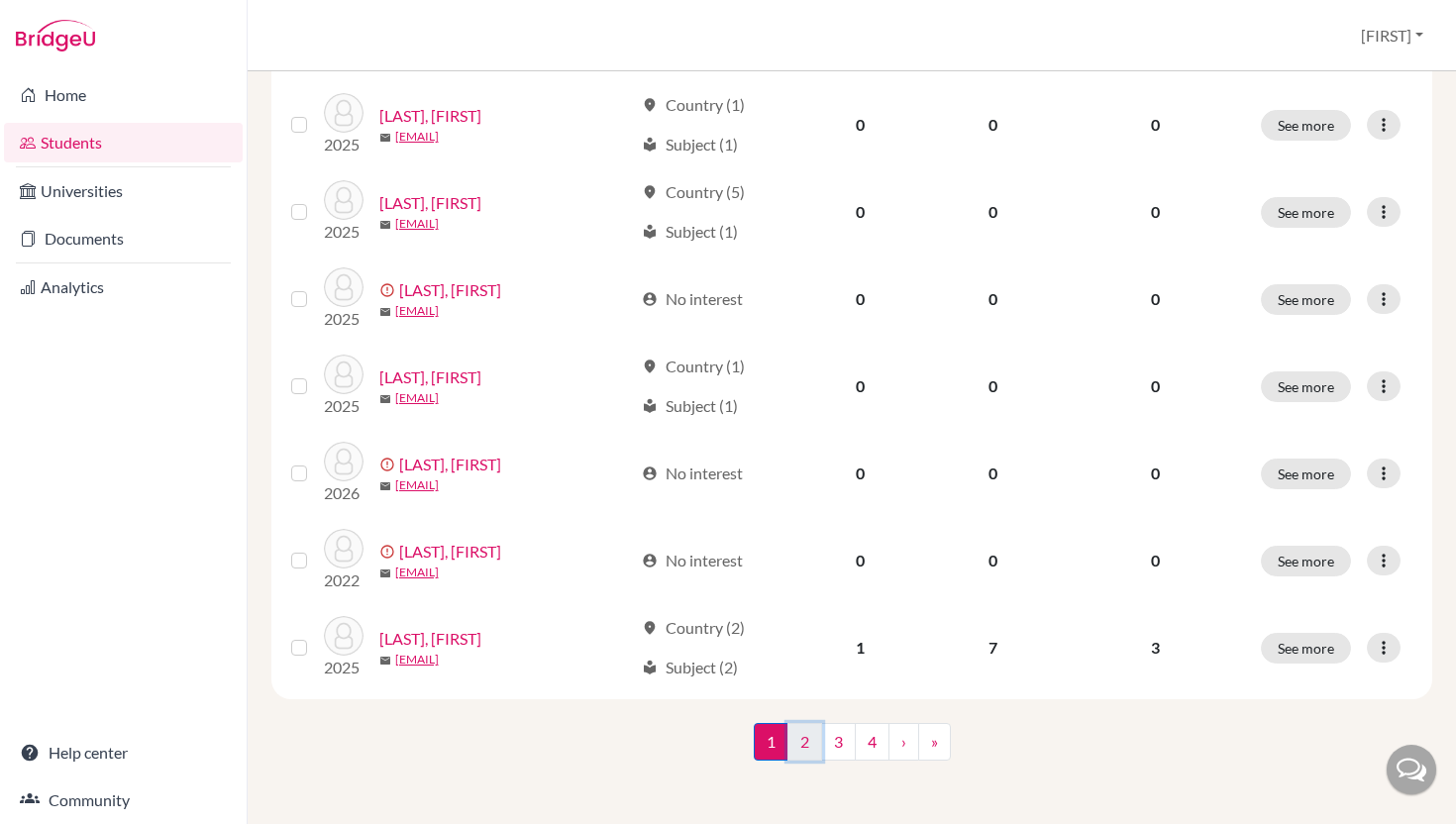 click on "2" at bounding box center [804, 742] 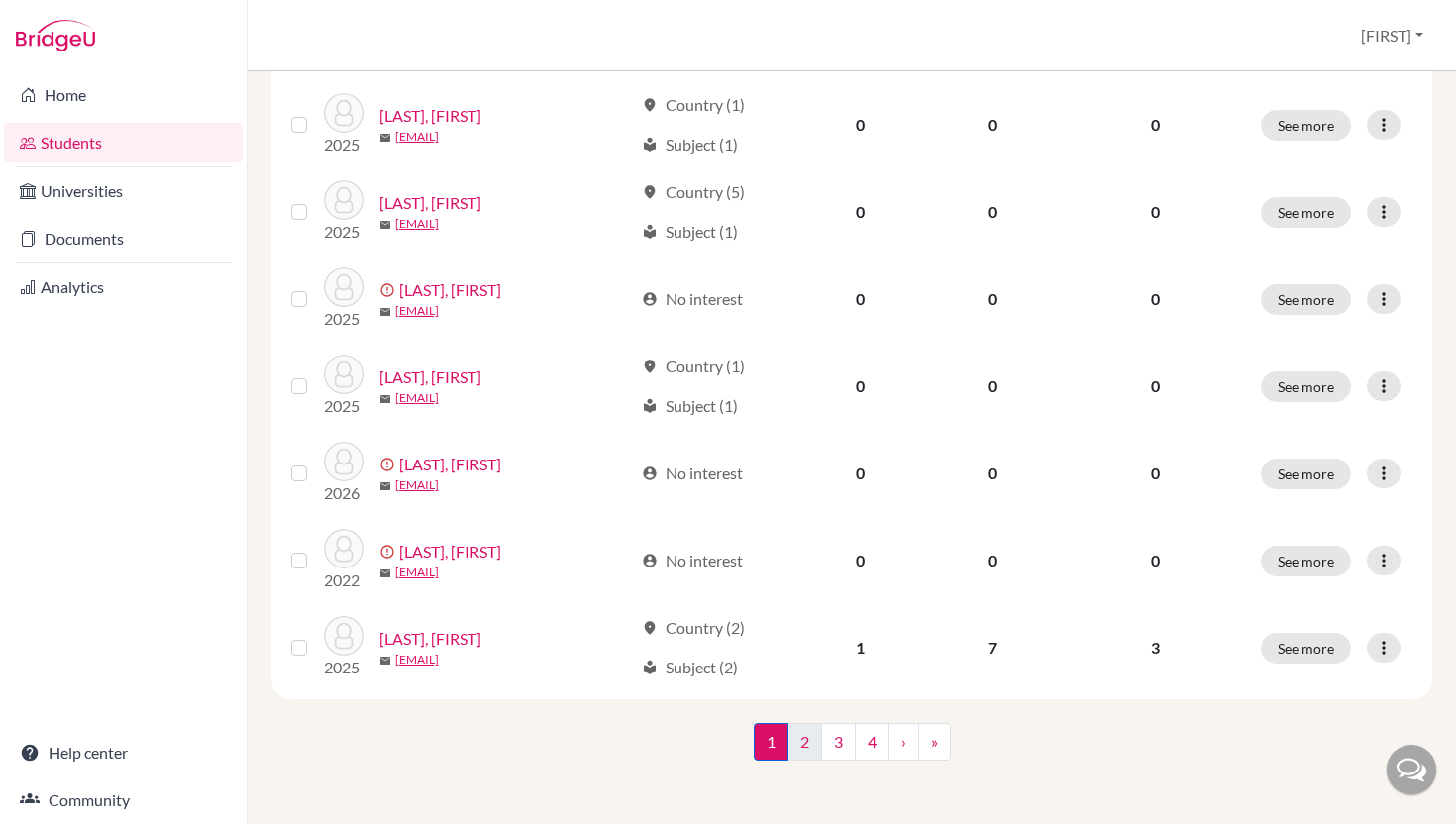 scroll, scrollTop: 0, scrollLeft: 0, axis: both 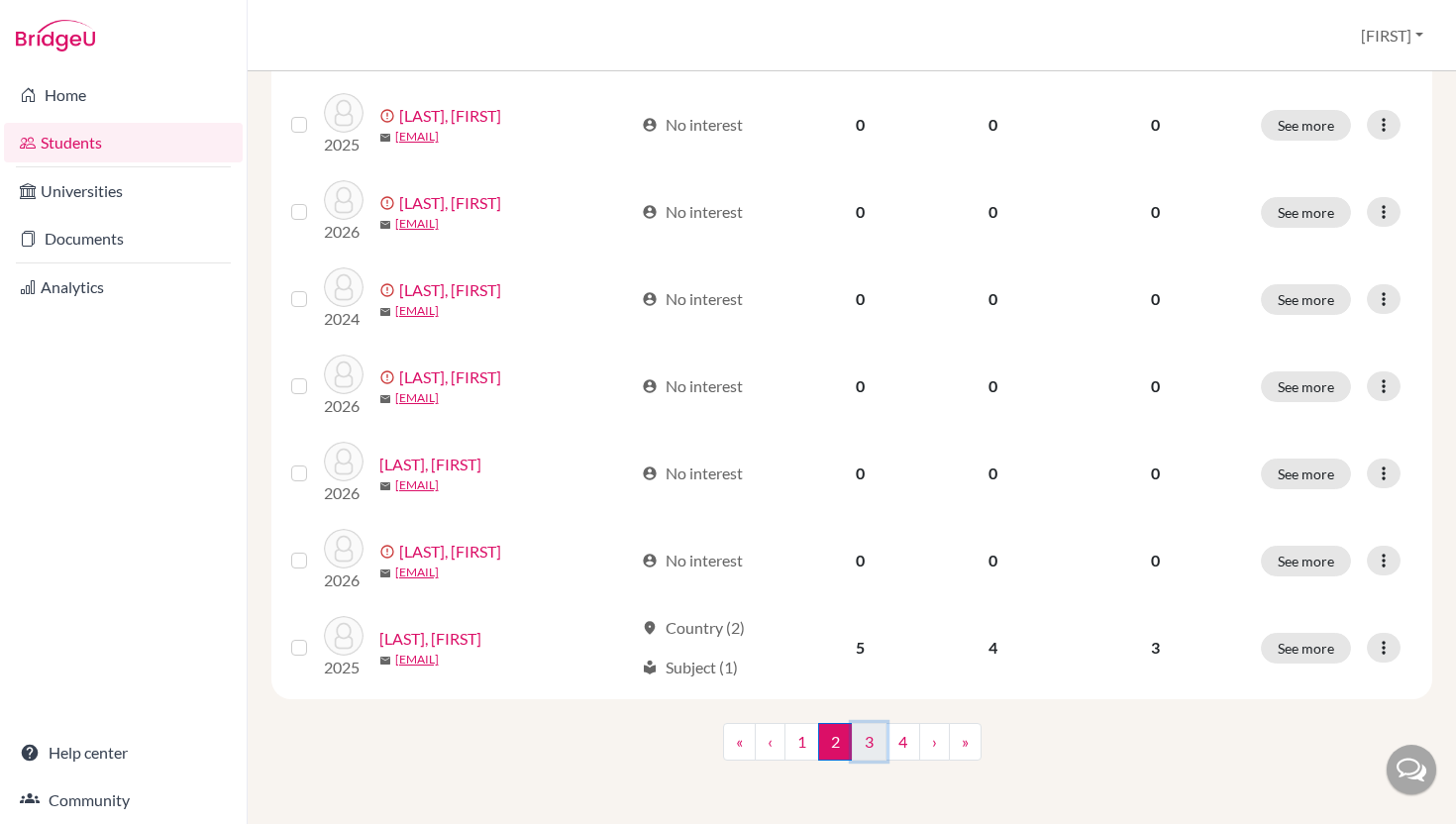 click on "3" at bounding box center [869, 742] 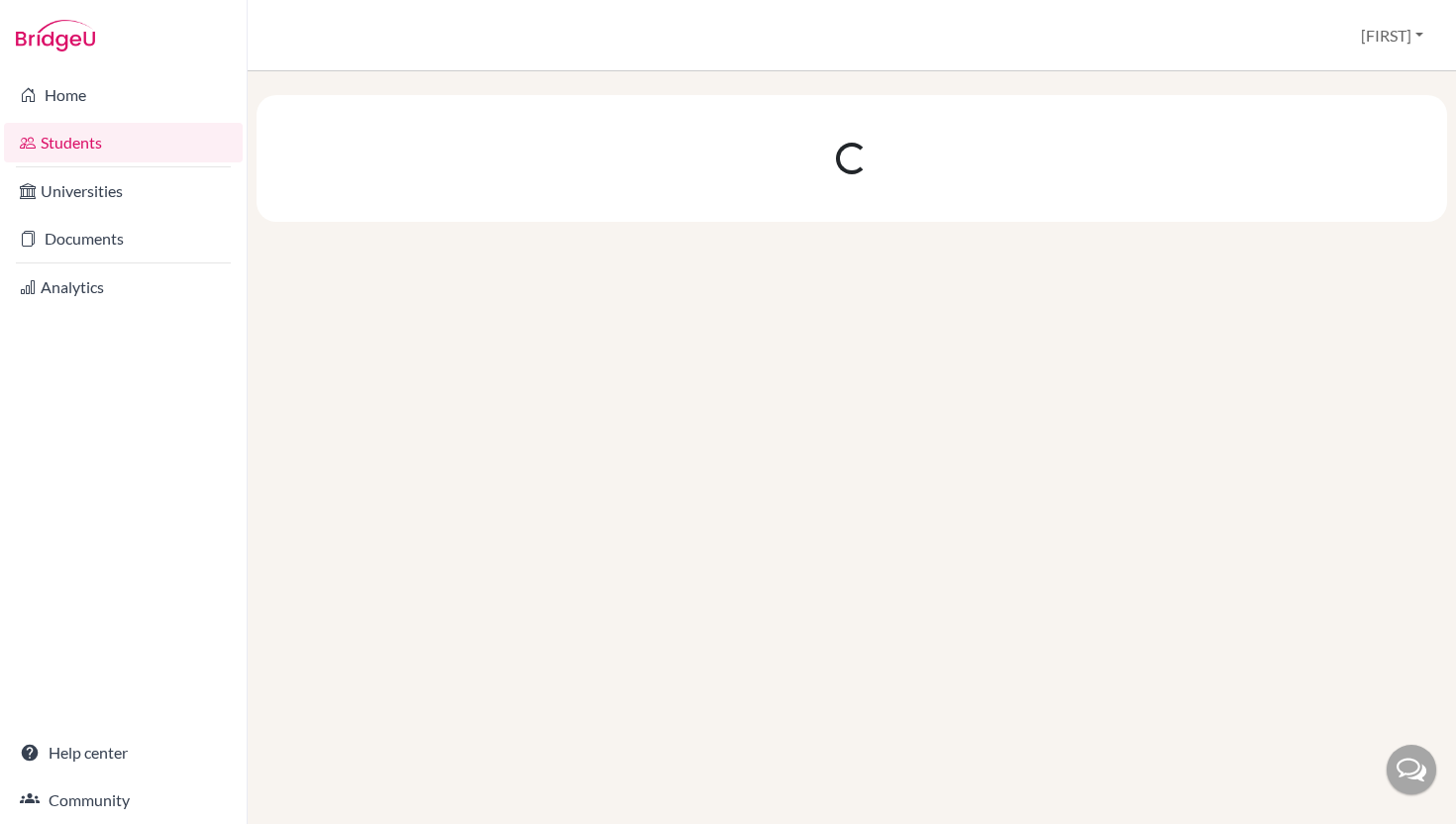 scroll, scrollTop: 0, scrollLeft: 0, axis: both 